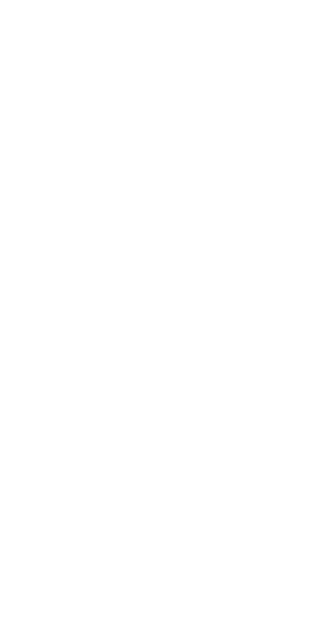 scroll, scrollTop: 0, scrollLeft: 0, axis: both 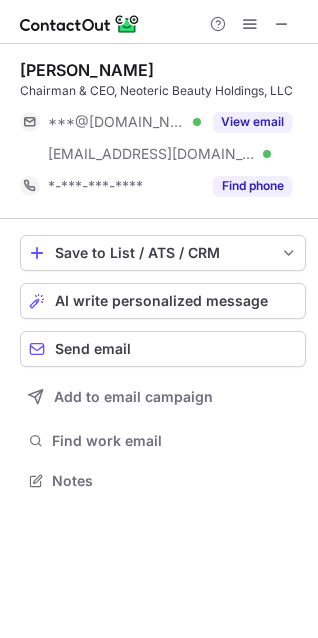 click on "Chairman & CEO, Neoteric Beauty Holdings, LLC" at bounding box center [163, 91] 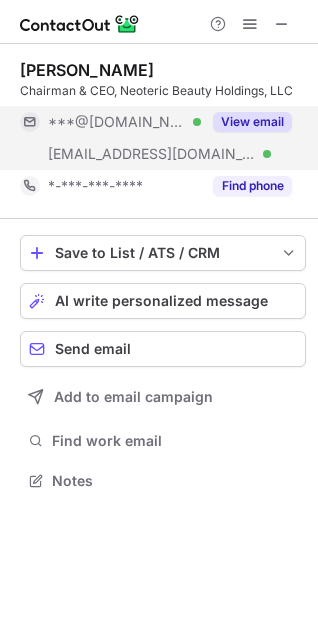 click on "View email" at bounding box center [252, 122] 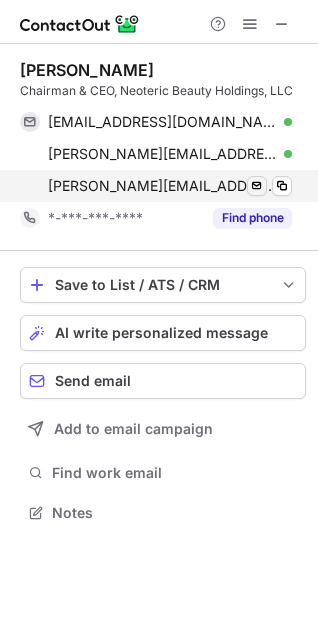 scroll, scrollTop: 10, scrollLeft: 9, axis: both 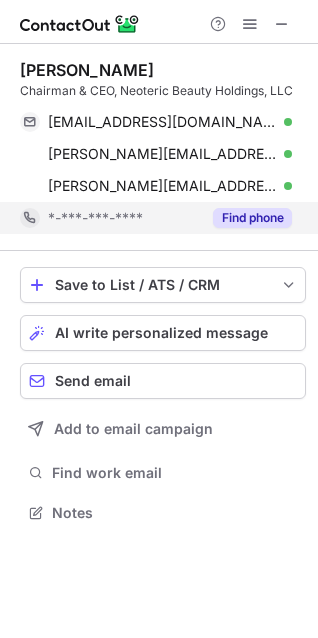 click on "Find phone" at bounding box center [252, 218] 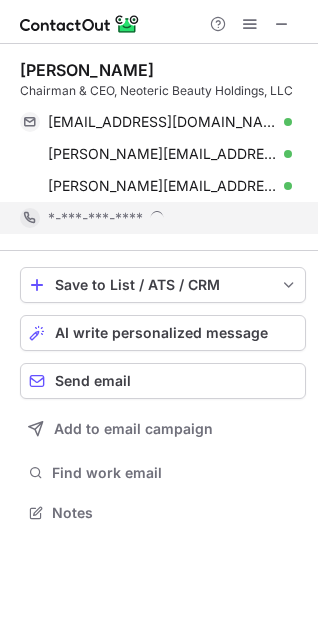 scroll, scrollTop: 9, scrollLeft: 9, axis: both 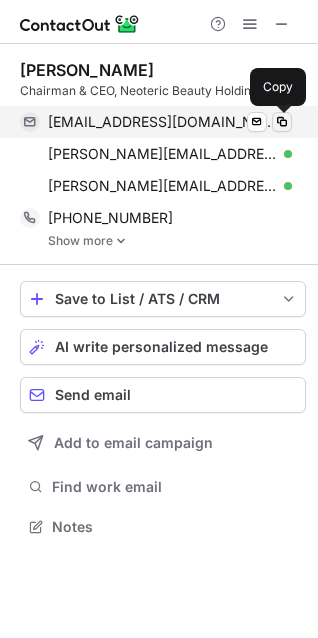 click at bounding box center (282, 122) 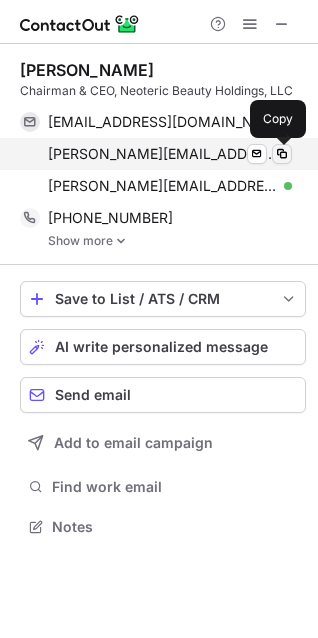 click at bounding box center (282, 154) 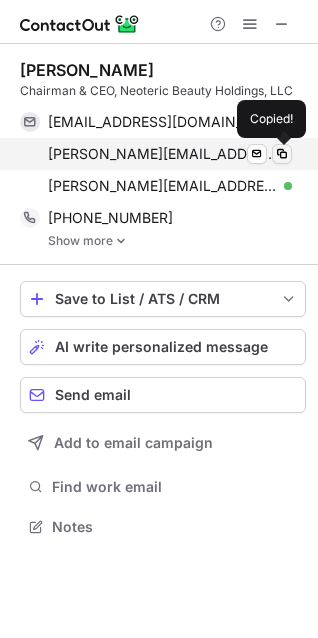 type 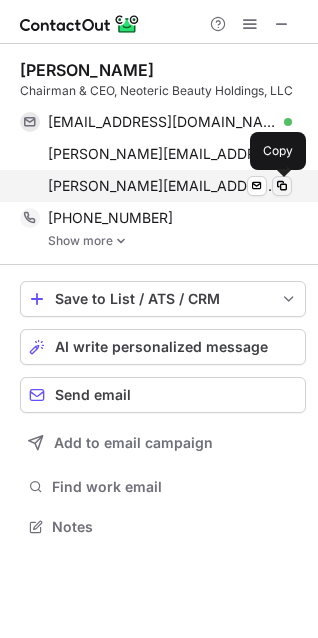 click at bounding box center [282, 186] 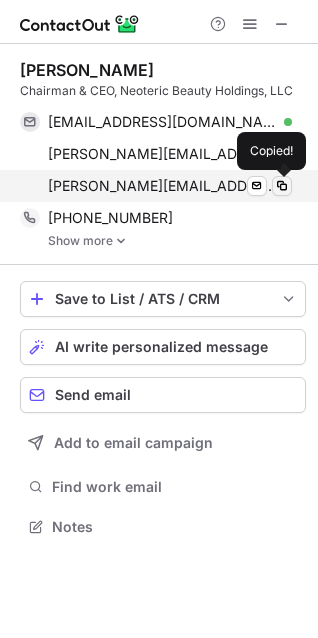 type 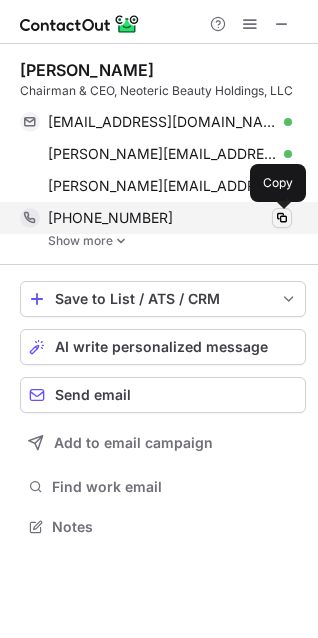 click at bounding box center (282, 218) 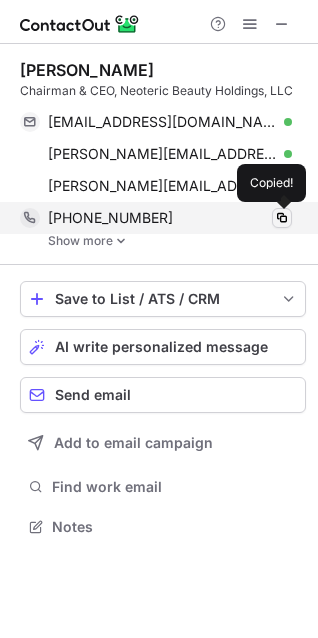 type 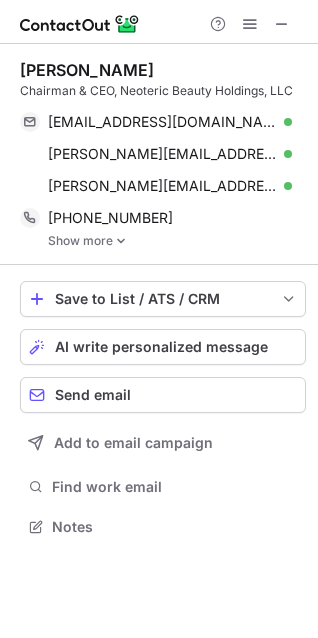 click on "Show more" at bounding box center [177, 241] 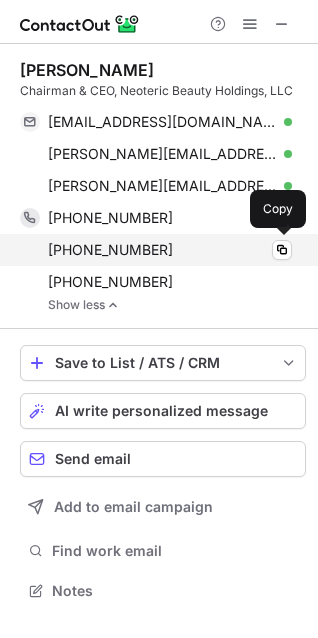 scroll, scrollTop: 9, scrollLeft: 9, axis: both 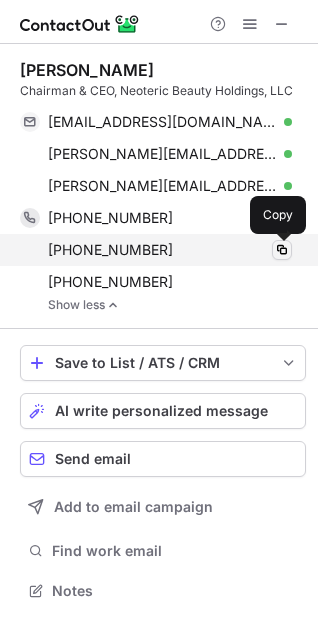 click at bounding box center [282, 250] 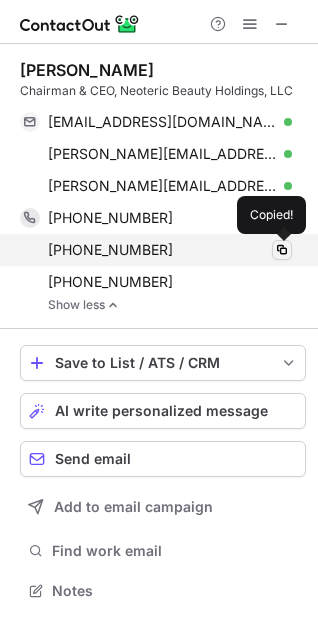 type 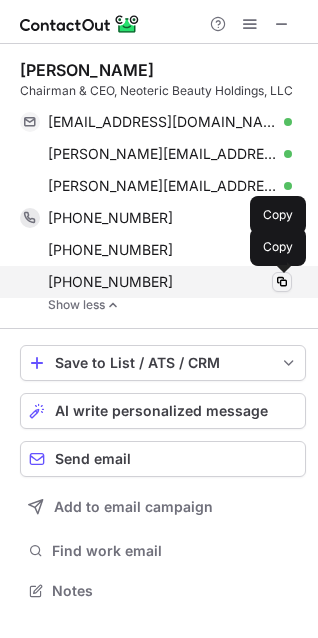 click at bounding box center [282, 282] 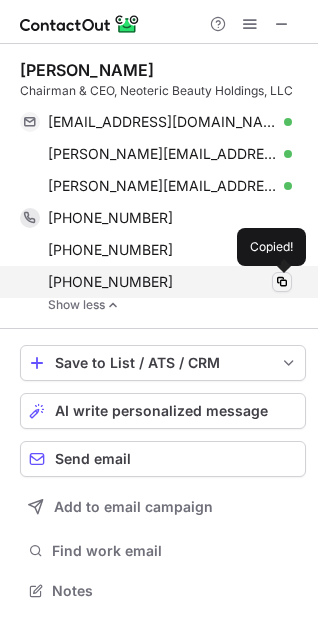 type 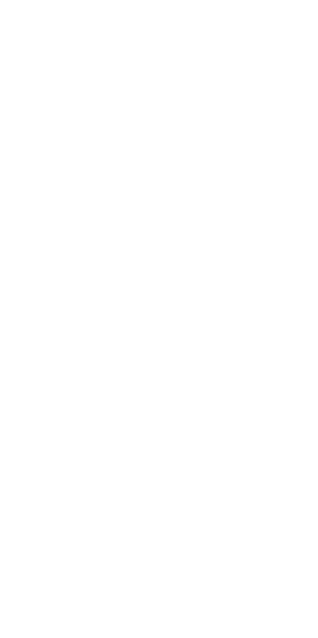 scroll, scrollTop: 0, scrollLeft: 0, axis: both 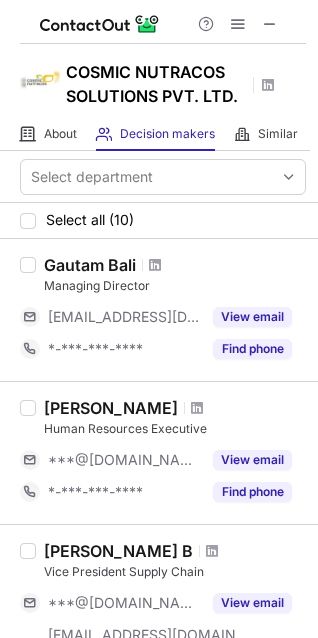 click on "Gautam Bali" at bounding box center (90, 265) 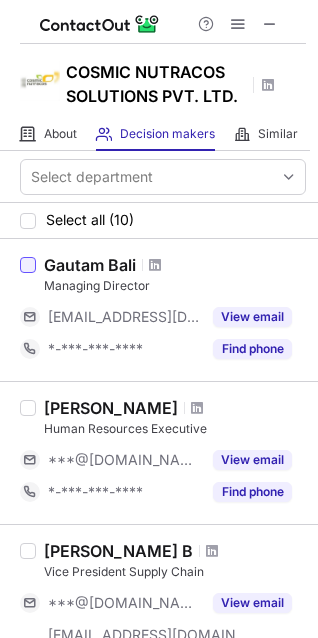 click at bounding box center (28, 265) 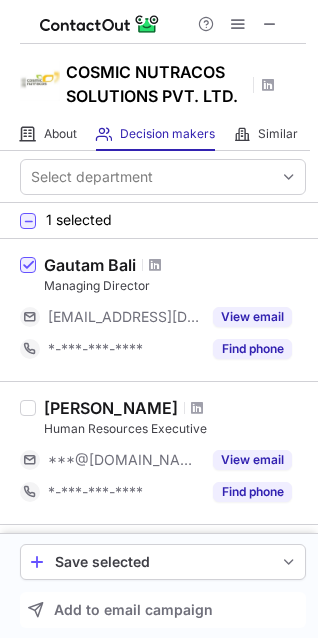 click on "Gautam Bali" at bounding box center (90, 265) 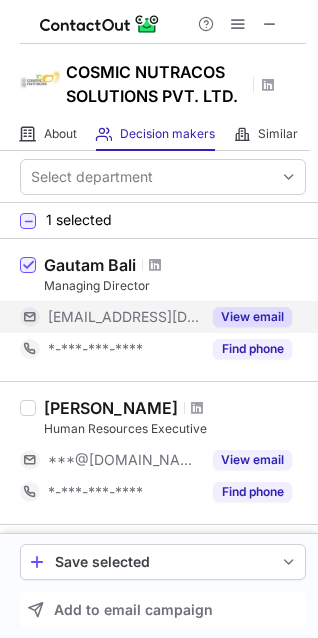 click on "View email" at bounding box center [252, 317] 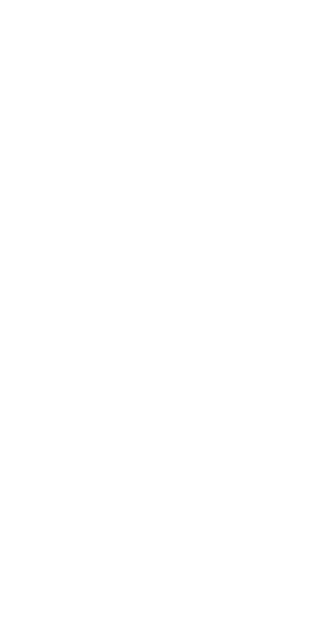 scroll, scrollTop: 0, scrollLeft: 0, axis: both 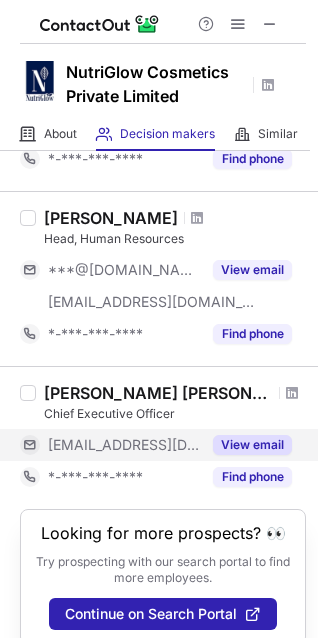 click on "View email" at bounding box center [252, 445] 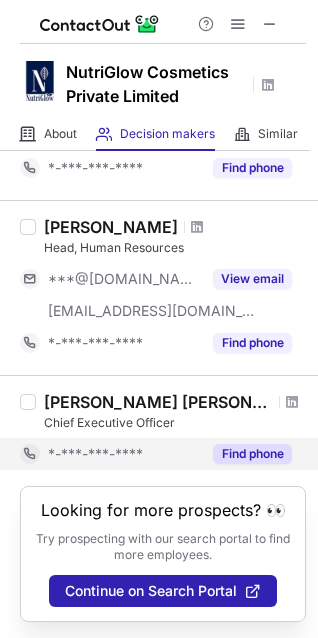 scroll, scrollTop: 231, scrollLeft: 0, axis: vertical 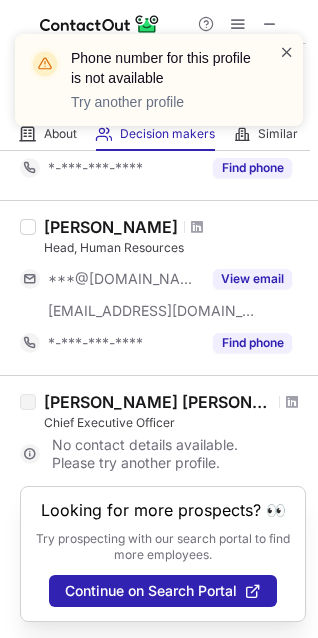 click at bounding box center [287, 52] 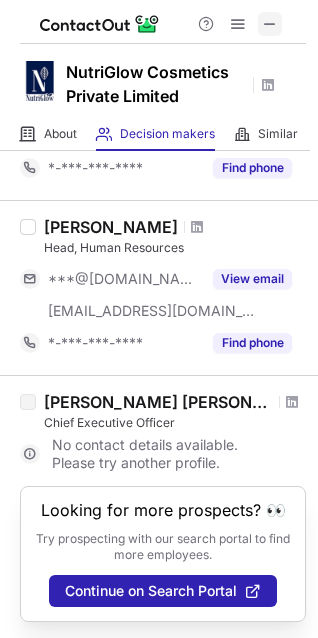click at bounding box center (270, 24) 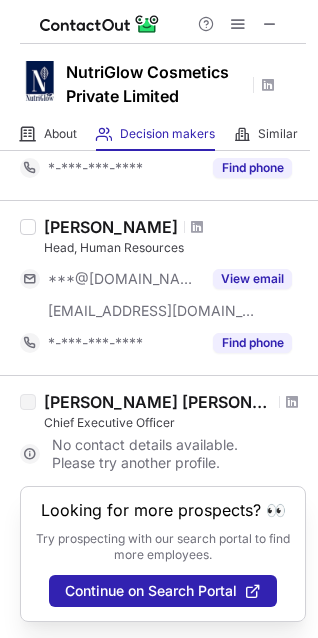 type 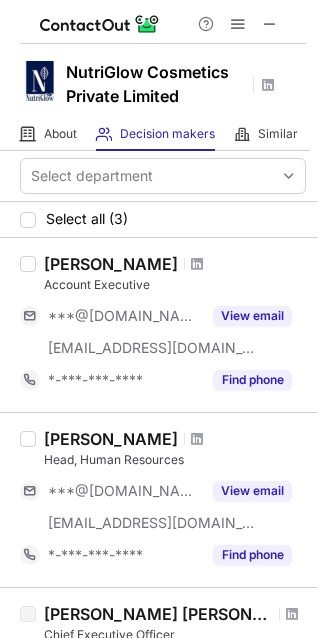 scroll, scrollTop: 0, scrollLeft: 0, axis: both 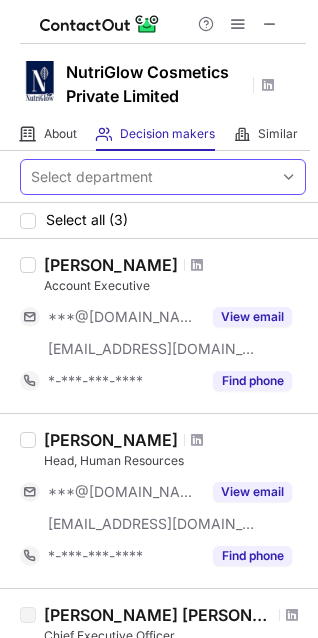click on "Select department" at bounding box center [147, 177] 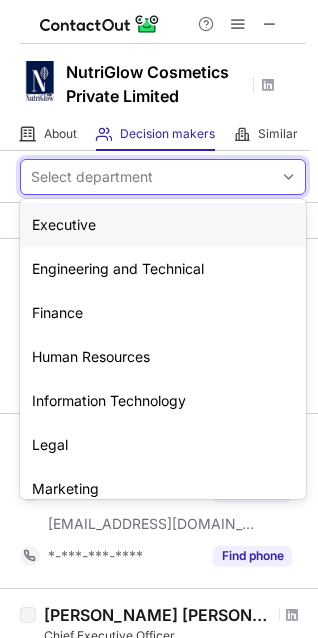 click on "Select department" at bounding box center [147, 177] 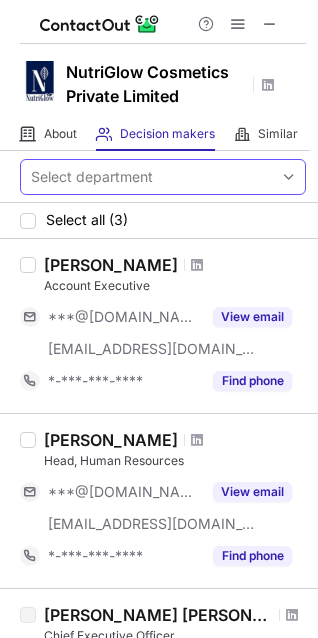 click on "Select department" at bounding box center (147, 177) 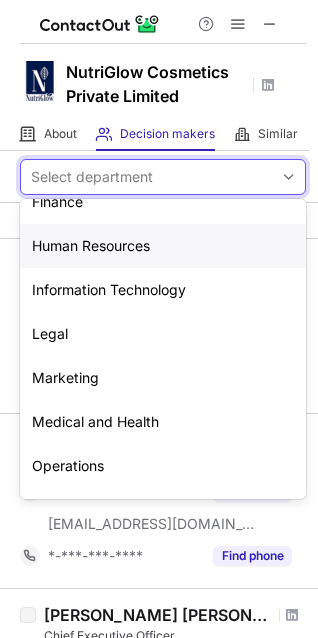 scroll, scrollTop: 147, scrollLeft: 0, axis: vertical 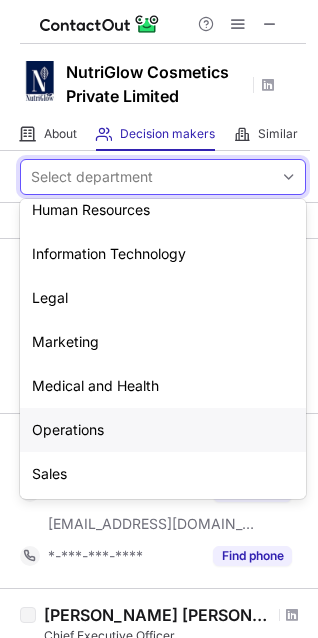 click on "Operations" at bounding box center [163, 430] 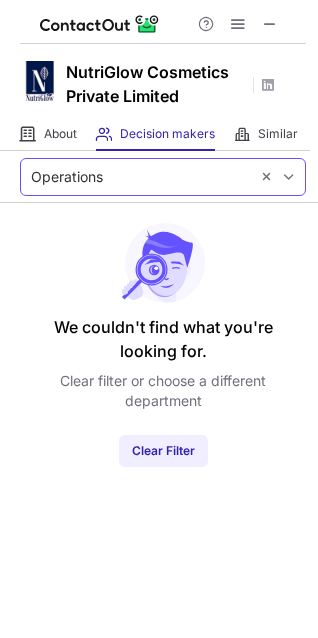 click at bounding box center [289, 177] 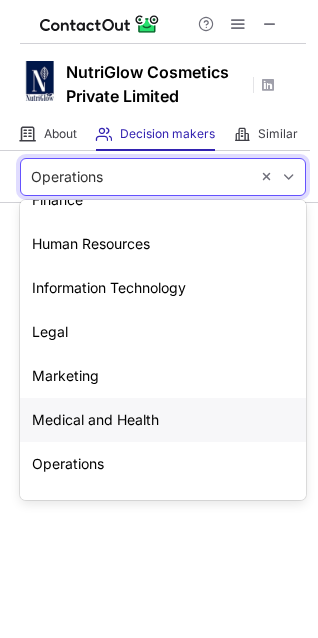 scroll, scrollTop: 147, scrollLeft: 0, axis: vertical 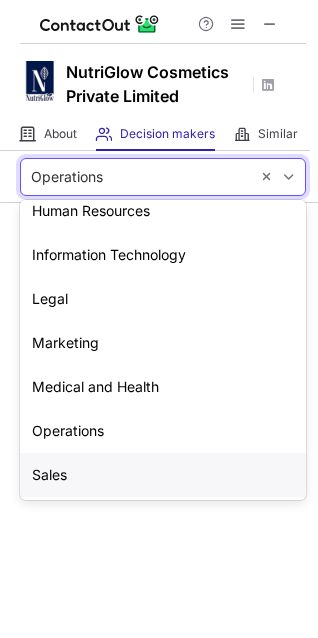 click on "Sales" at bounding box center (163, 475) 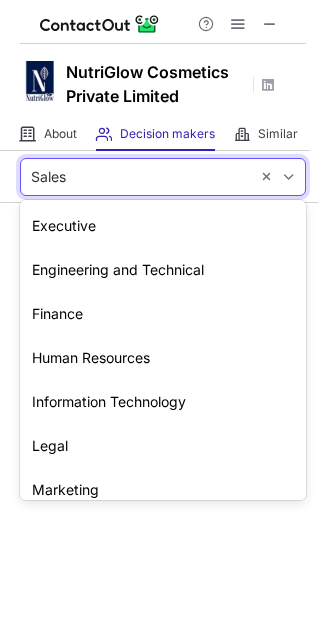 click at bounding box center [289, 177] 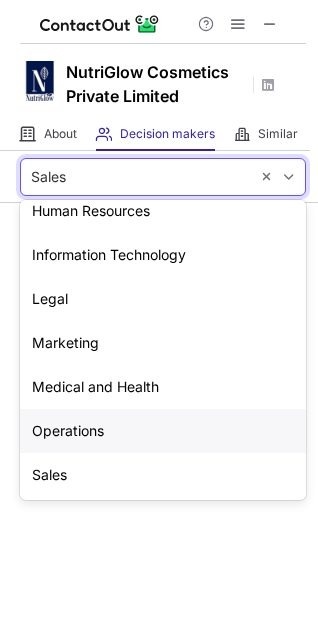 click on "Operations" at bounding box center [163, 431] 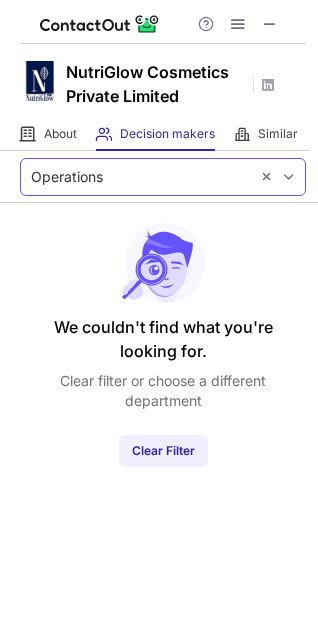 click at bounding box center [289, 177] 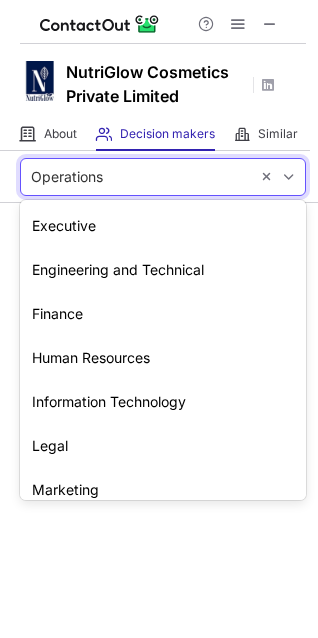 scroll, scrollTop: 114, scrollLeft: 0, axis: vertical 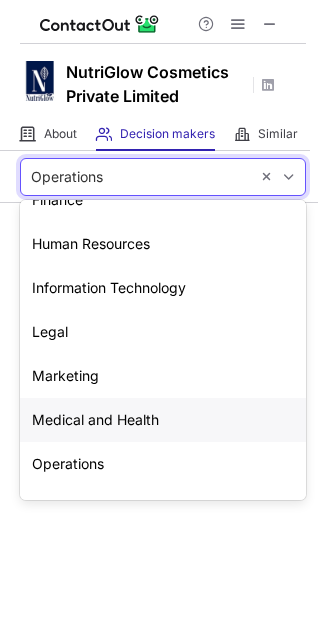 click on "Medical and Health" at bounding box center (163, 420) 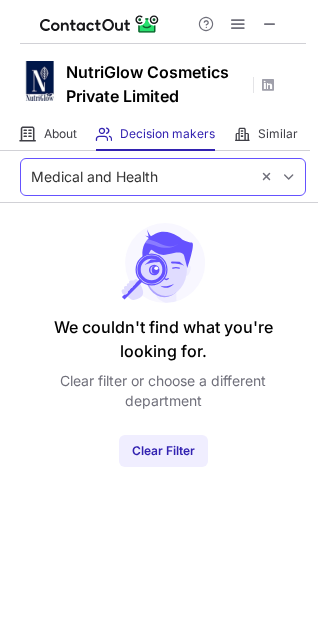 click at bounding box center [289, 177] 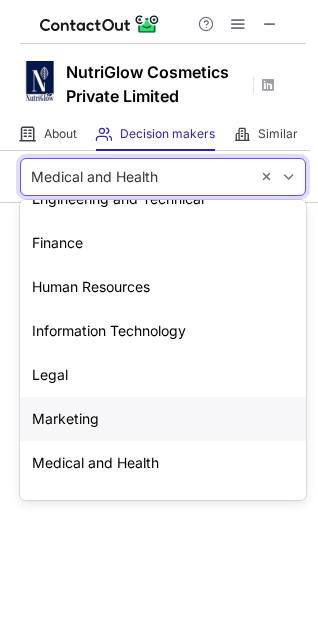 scroll, scrollTop: 147, scrollLeft: 0, axis: vertical 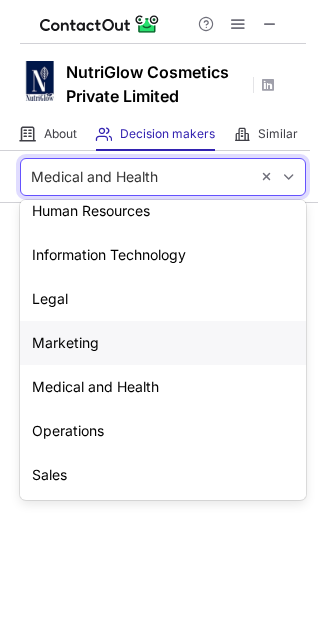 click on "Marketing" at bounding box center (163, 343) 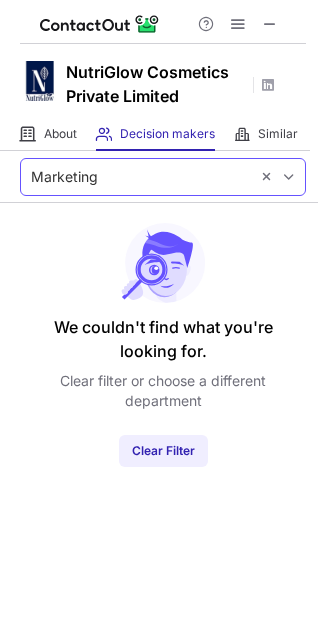 click at bounding box center (277, 177) 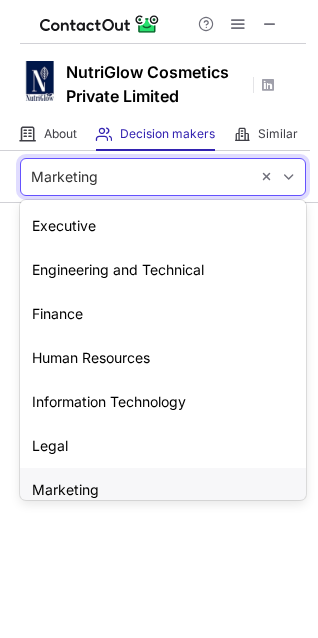 scroll, scrollTop: 26, scrollLeft: 0, axis: vertical 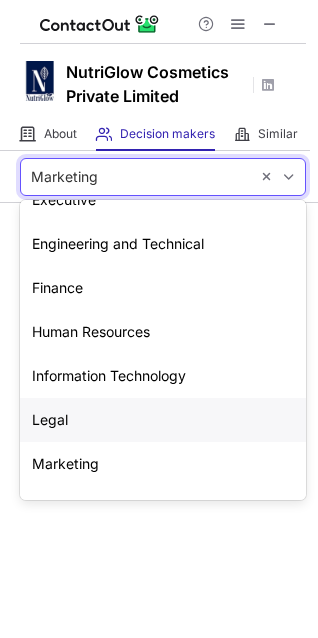 click on "Legal" at bounding box center (163, 420) 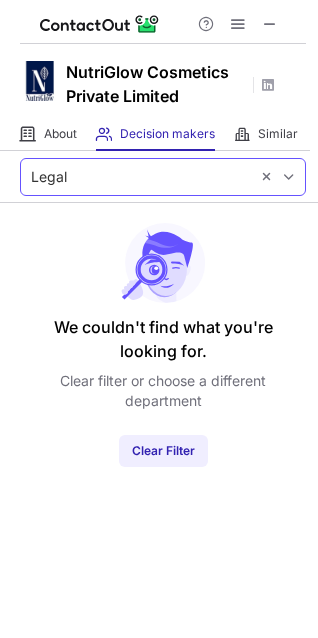 click at bounding box center [277, 177] 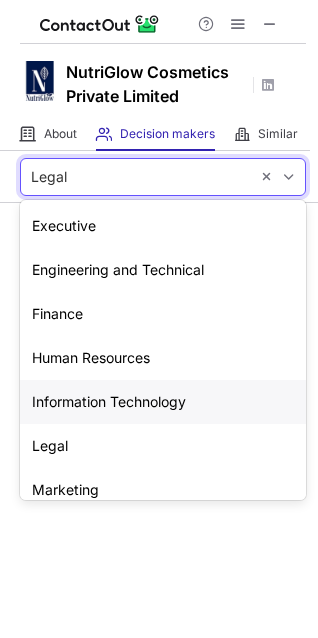 click on "Information Technology" at bounding box center (163, 402) 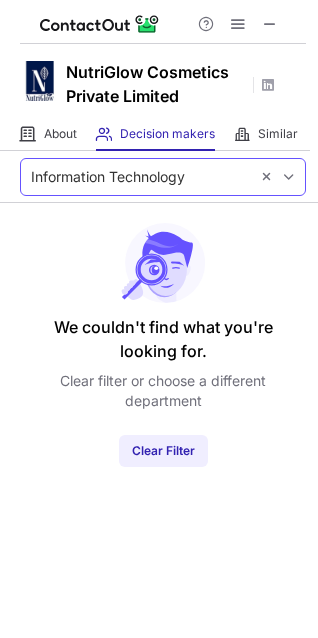 click at bounding box center (289, 177) 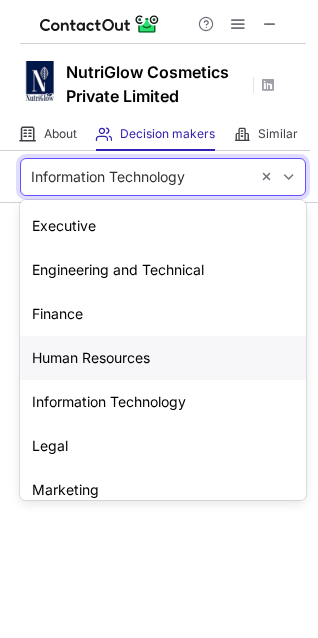 click on "Human Resources" at bounding box center (163, 358) 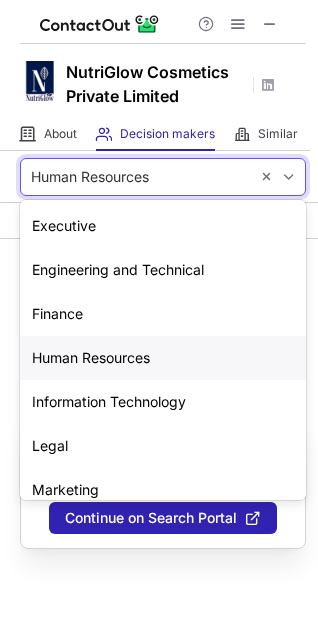 click at bounding box center [289, 177] 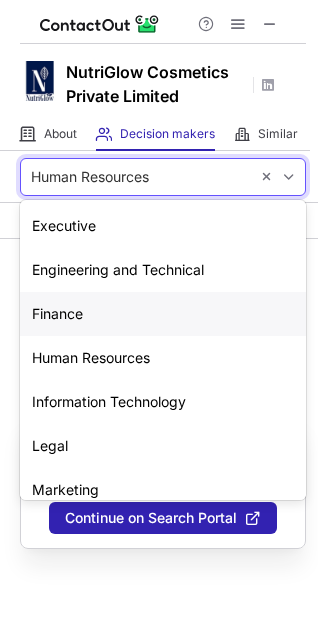click on "Finance" at bounding box center (163, 314) 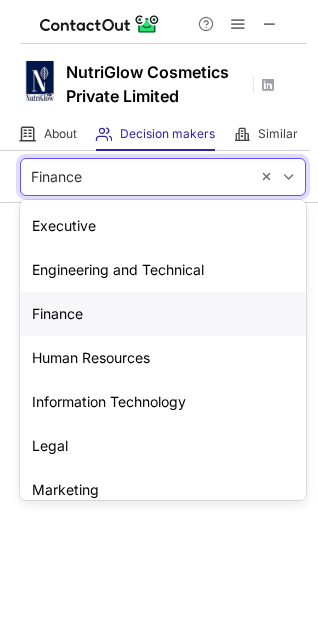 click at bounding box center (289, 177) 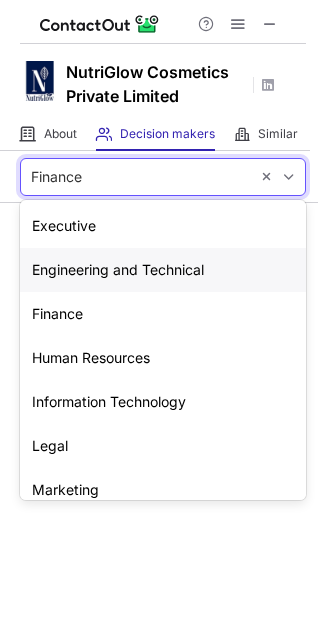 click on "Engineering and Technical" at bounding box center [163, 270] 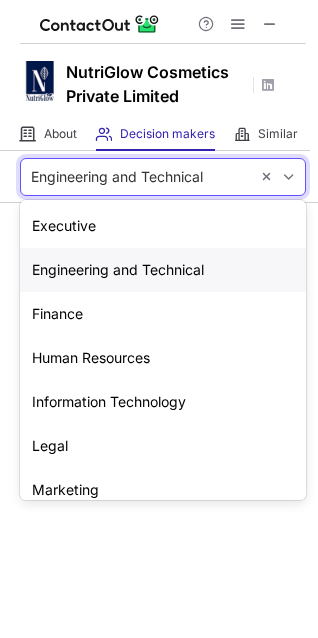 click at bounding box center (277, 177) 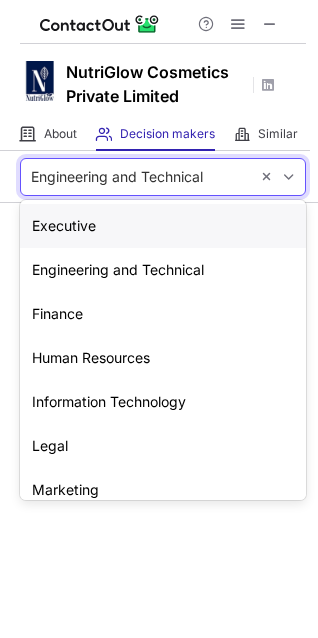 click on "Executive" at bounding box center [163, 226] 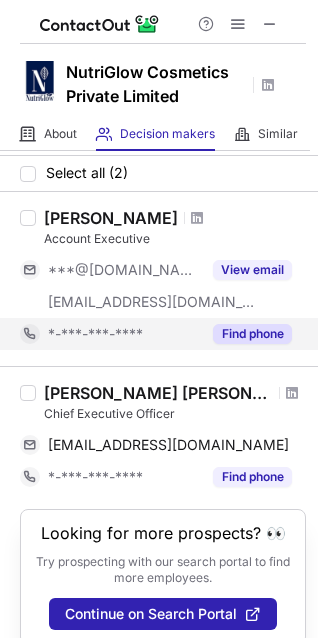 scroll, scrollTop: 88, scrollLeft: 0, axis: vertical 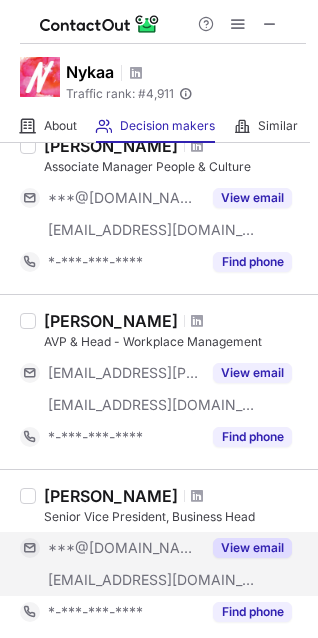 click on "View email" at bounding box center [246, 548] 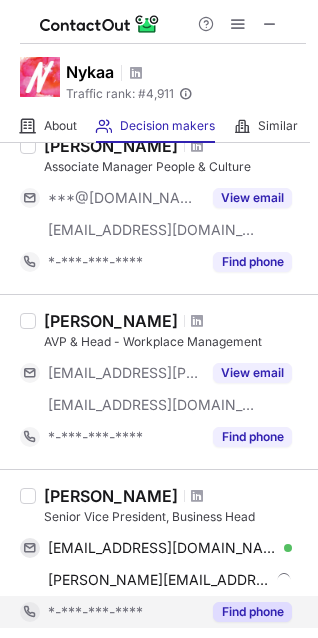 click on "Find phone" at bounding box center (252, 612) 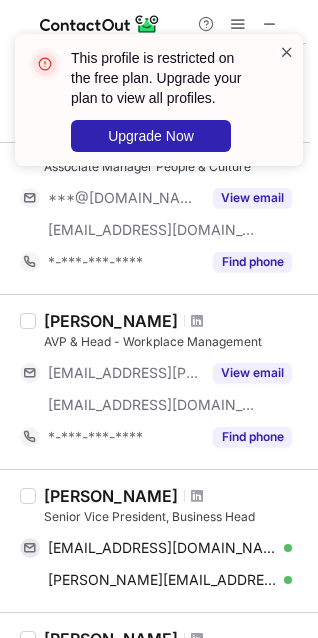 click at bounding box center [287, 52] 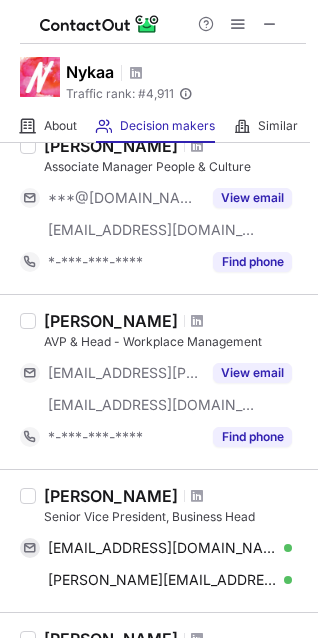 drag, startPoint x: 163, startPoint y: 501, endPoint x: 43, endPoint y: 490, distance: 120.50311 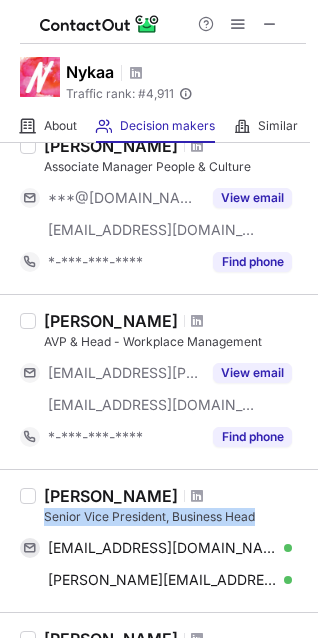 drag, startPoint x: 45, startPoint y: 516, endPoint x: 254, endPoint y: 516, distance: 209 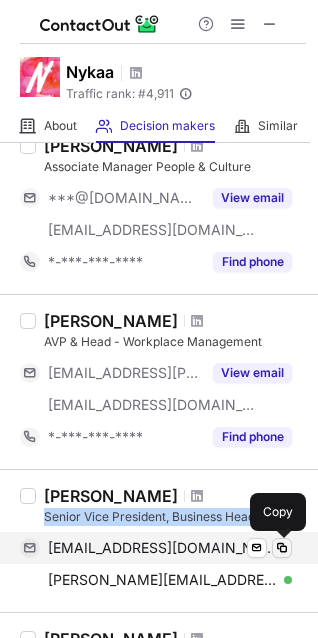 click at bounding box center [282, 548] 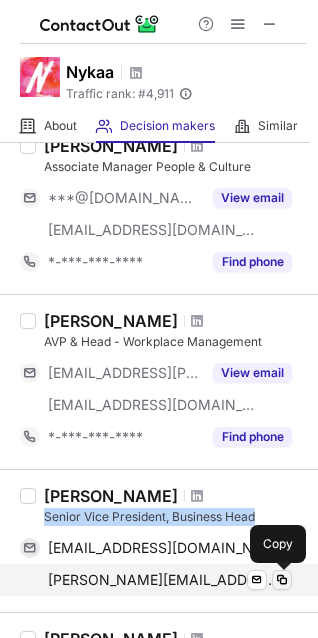 click at bounding box center [282, 580] 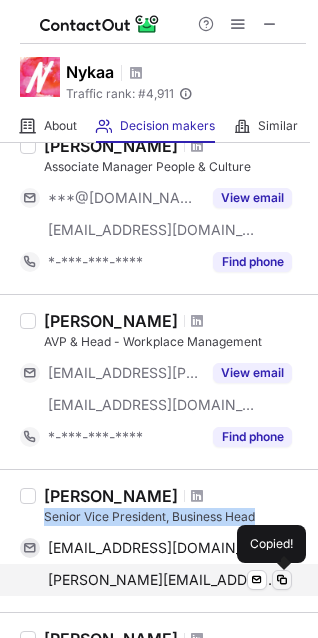 type 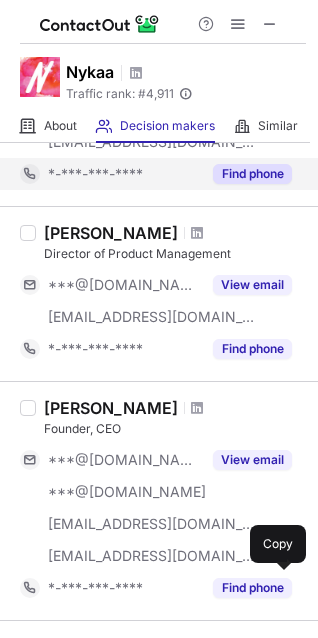 scroll, scrollTop: 777, scrollLeft: 0, axis: vertical 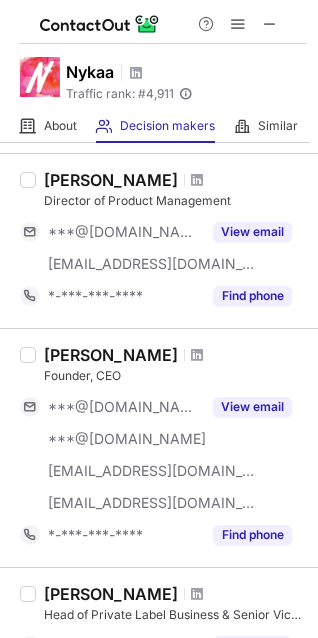drag, startPoint x: 47, startPoint y: 354, endPoint x: 162, endPoint y: 353, distance: 115.00435 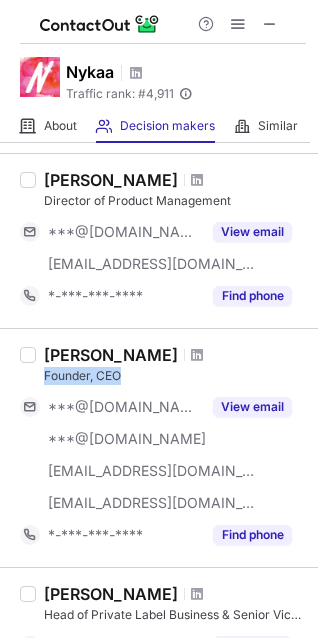 drag, startPoint x: 42, startPoint y: 377, endPoint x: 128, endPoint y: 377, distance: 86 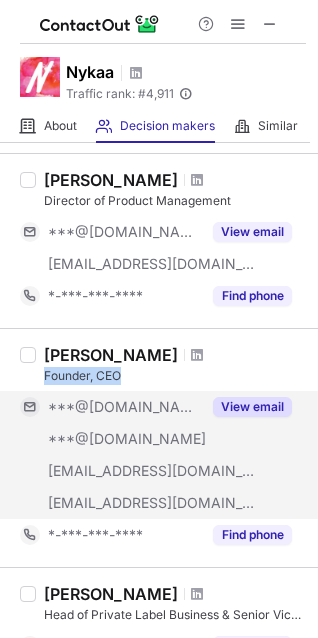 click on "View email" at bounding box center [252, 407] 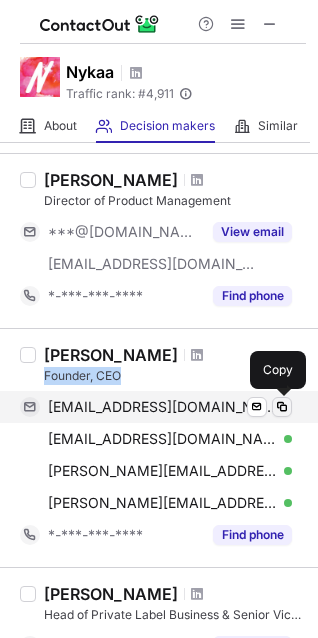 click at bounding box center [282, 407] 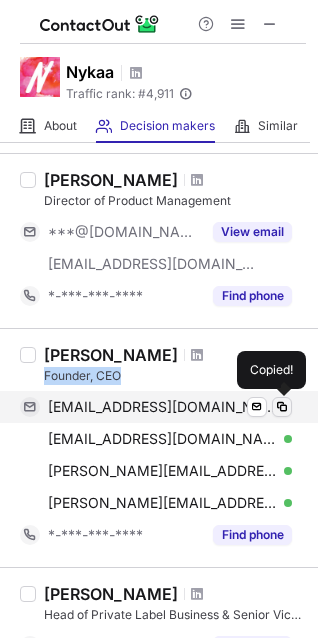 type 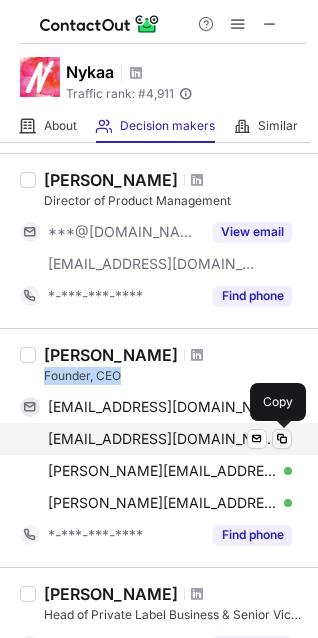 click at bounding box center (282, 439) 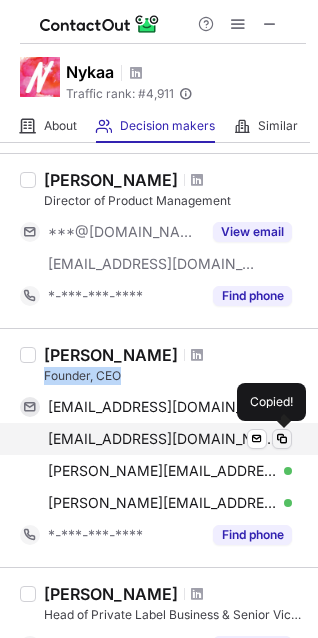 type 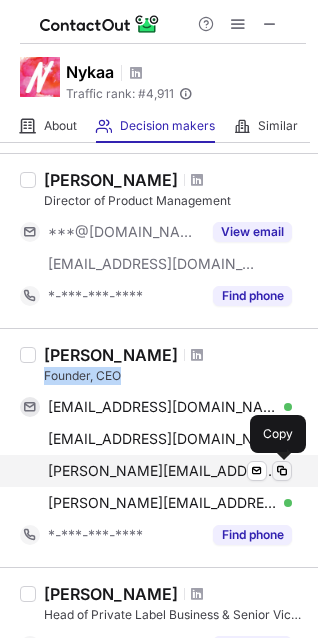click at bounding box center (282, 471) 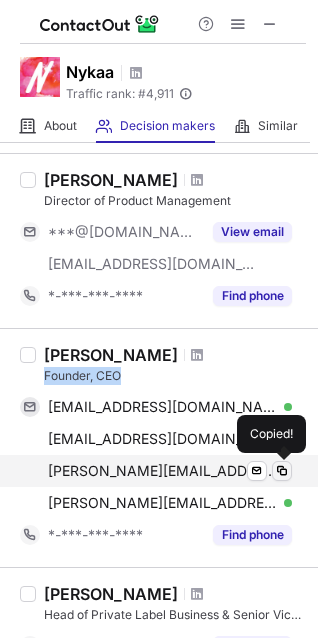 type 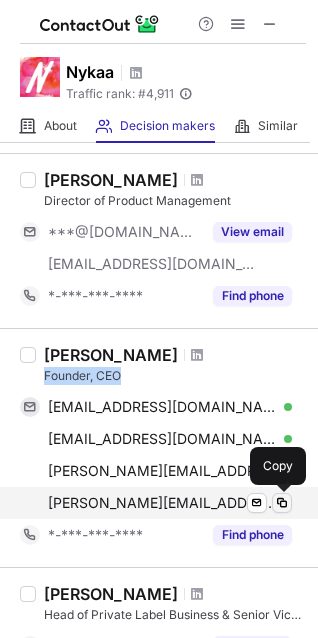 click at bounding box center (282, 503) 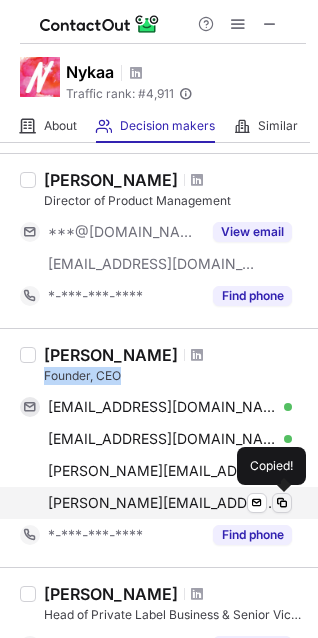 type 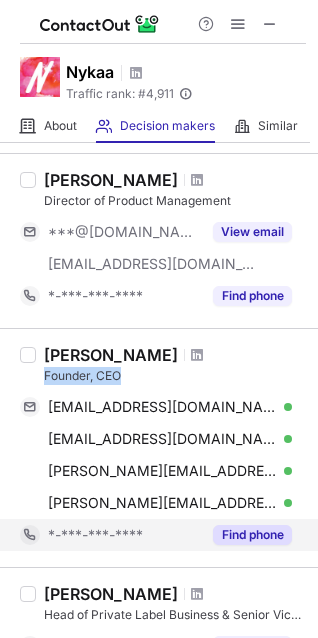 click on "Find phone" at bounding box center [252, 535] 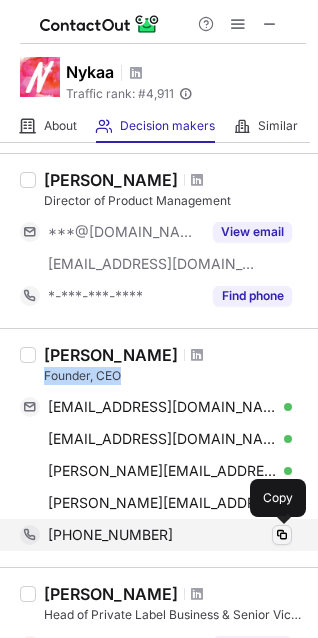 click at bounding box center (282, 535) 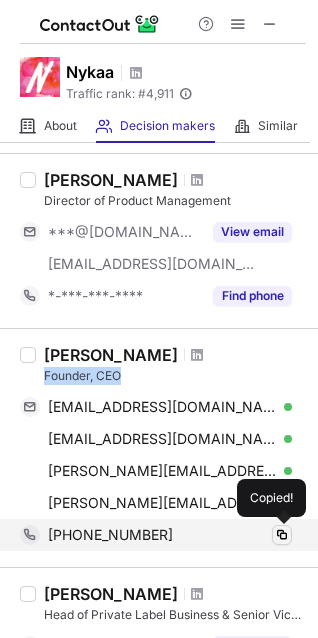type 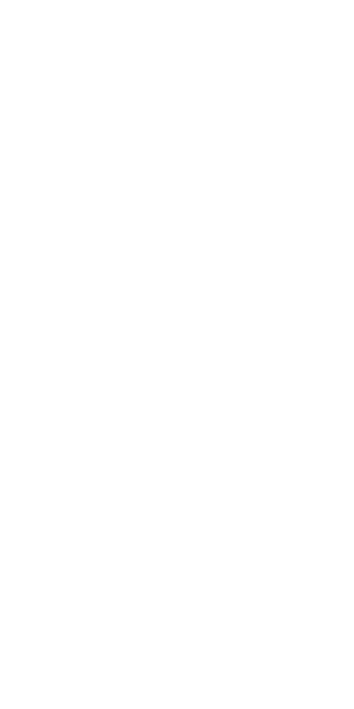 scroll, scrollTop: 0, scrollLeft: 0, axis: both 